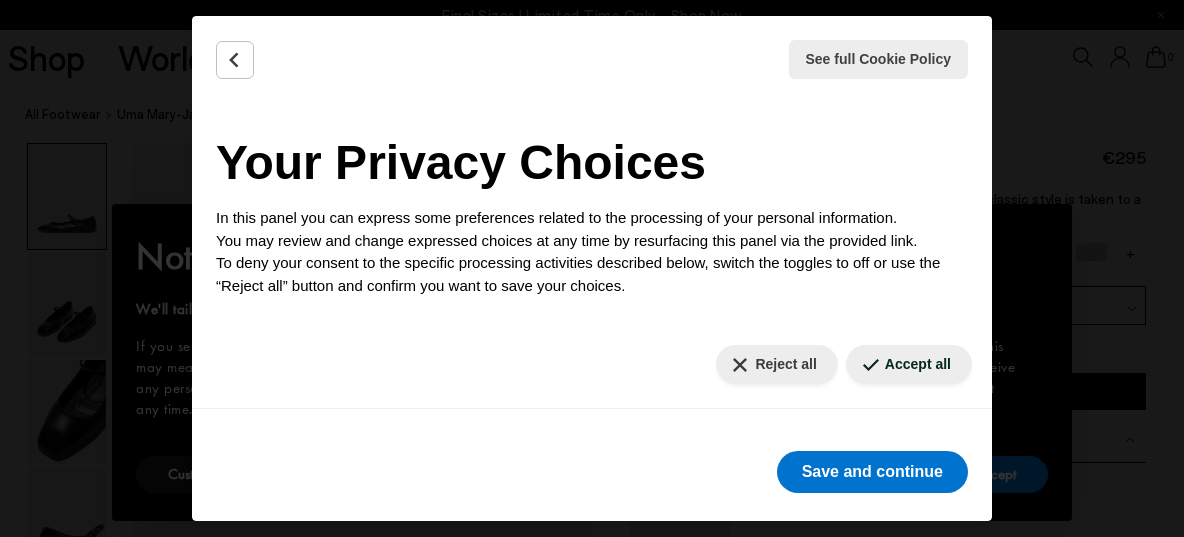 scroll, scrollTop: 0, scrollLeft: 0, axis: both 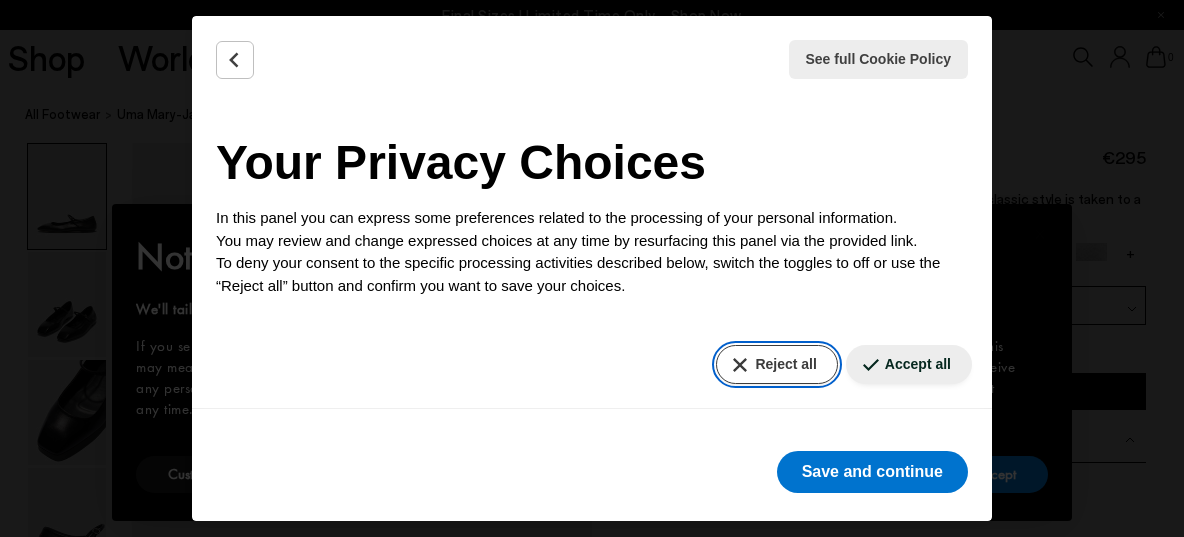 click on "Reject all" at bounding box center (776, 364) 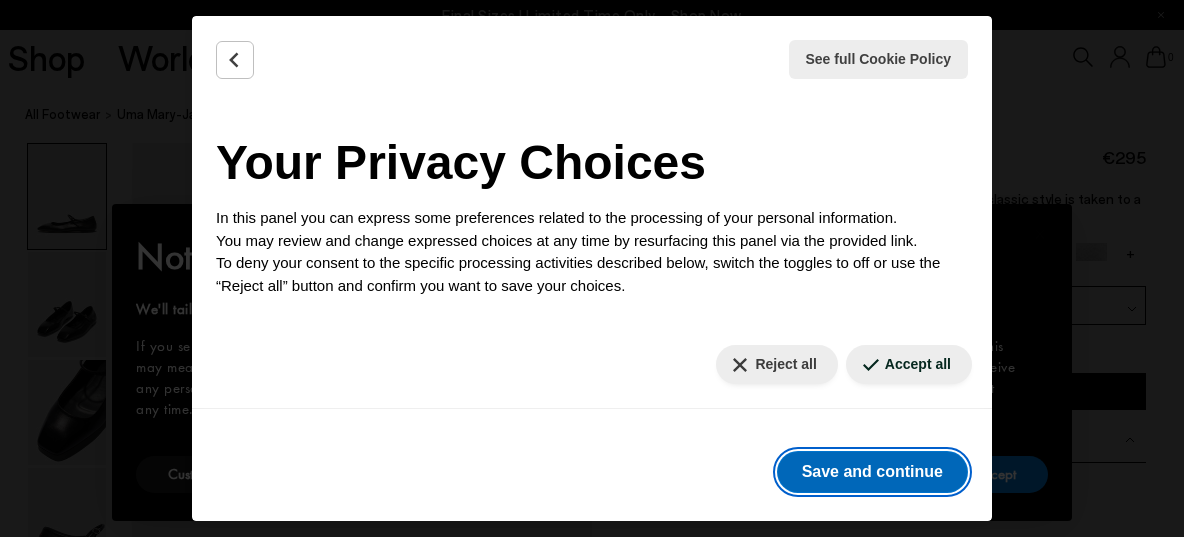 click on "Save and continue" at bounding box center [872, 472] 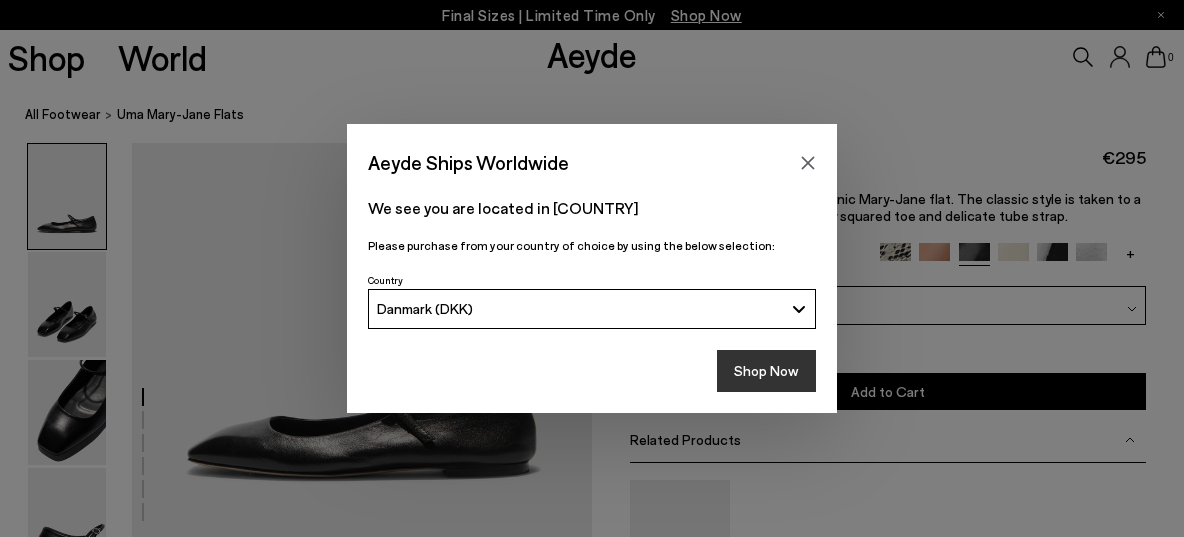 click on "Shop Now" at bounding box center (766, 371) 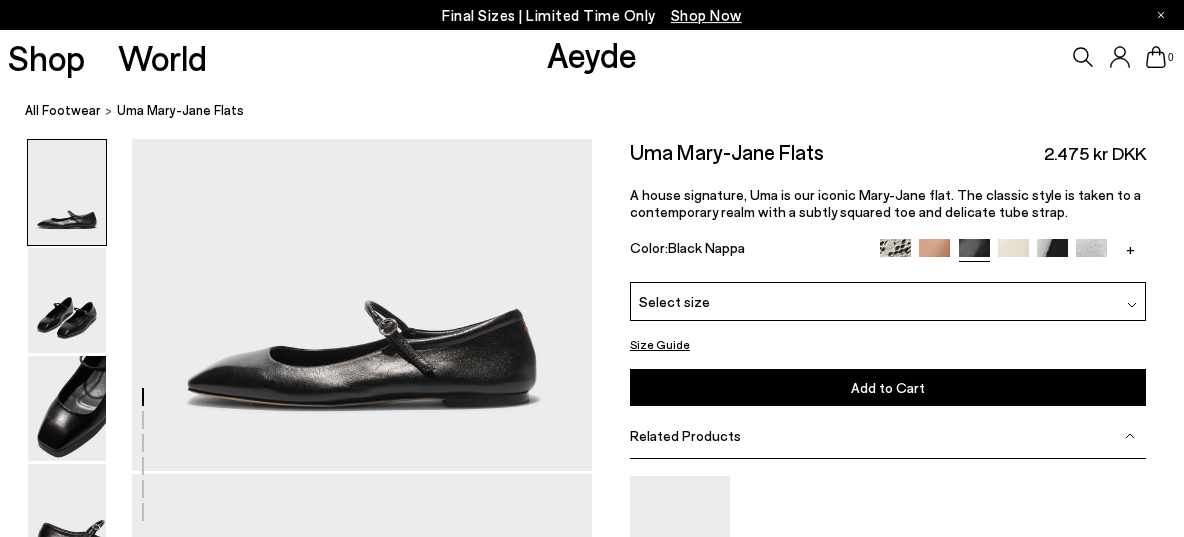 scroll, scrollTop: 71, scrollLeft: 0, axis: vertical 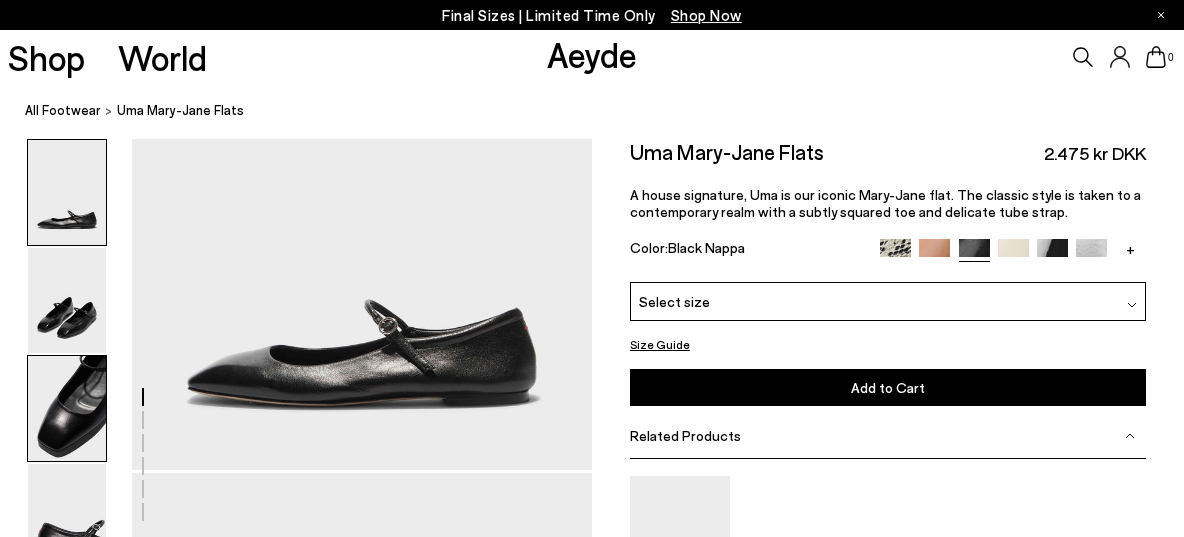 click at bounding box center [67, 408] 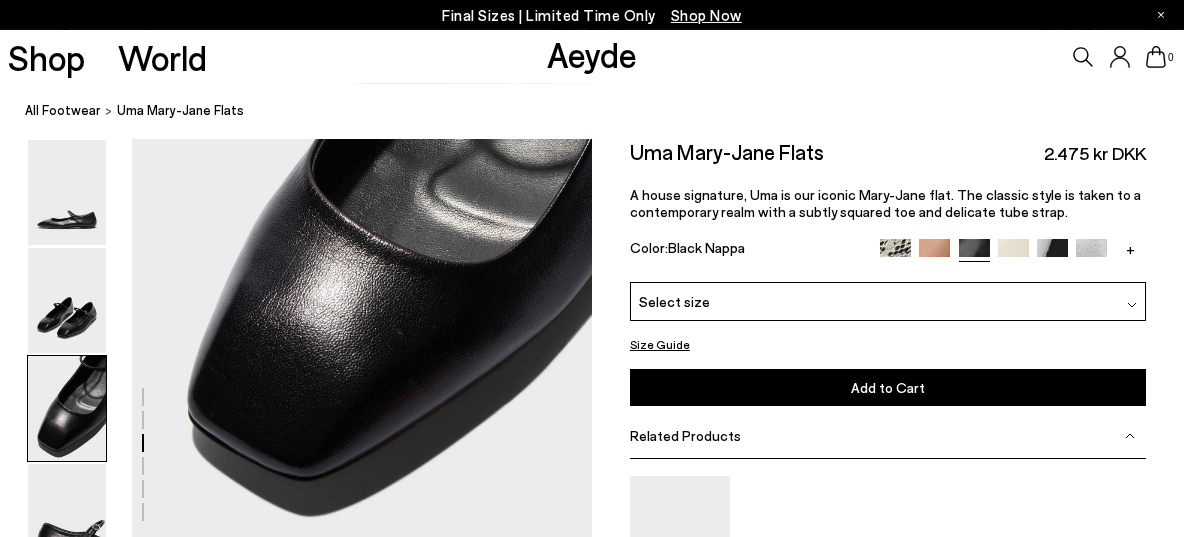 scroll, scrollTop: 1236, scrollLeft: 0, axis: vertical 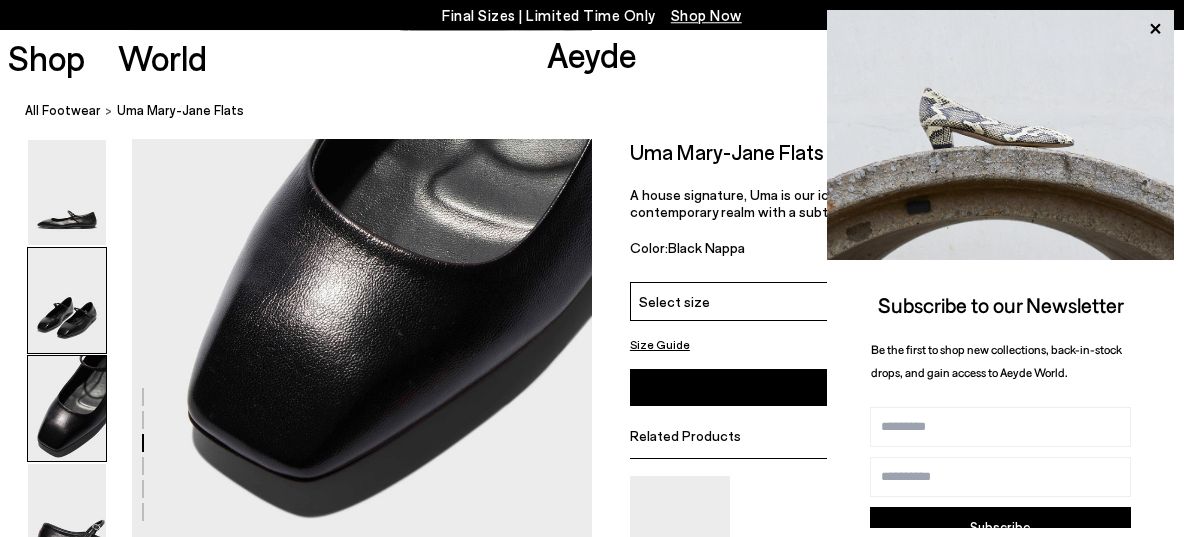 click at bounding box center [67, 300] 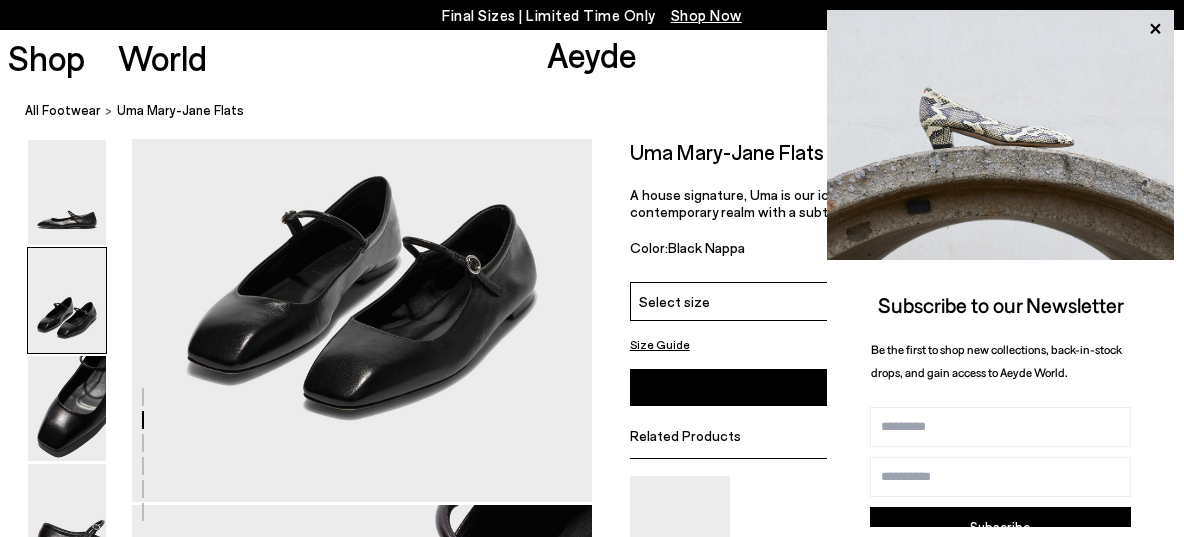 scroll, scrollTop: 697, scrollLeft: 0, axis: vertical 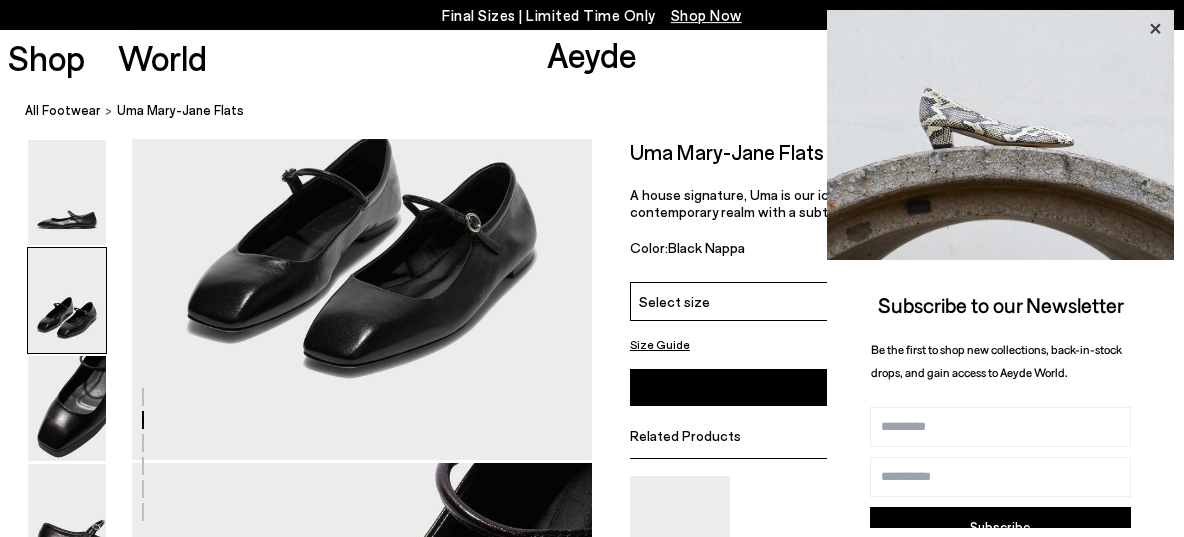 click 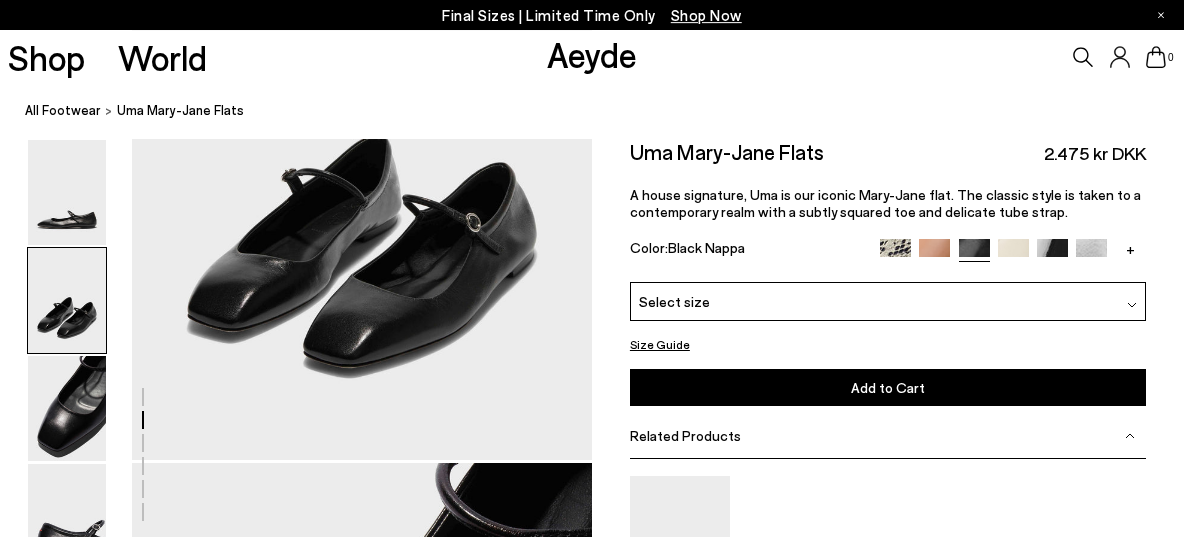 click at bounding box center [1091, 254] 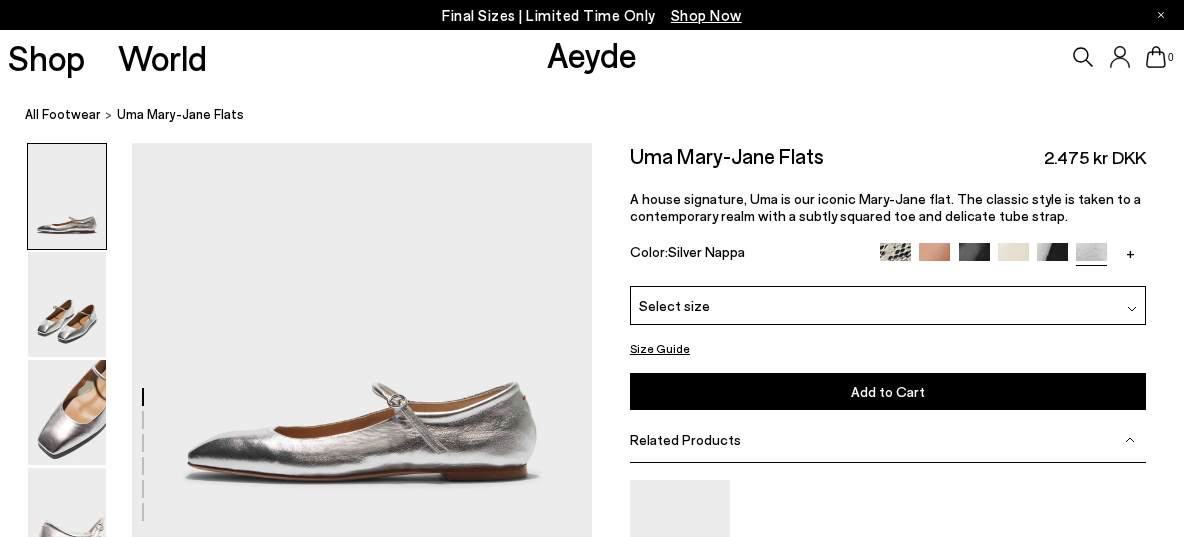 scroll, scrollTop: 0, scrollLeft: 0, axis: both 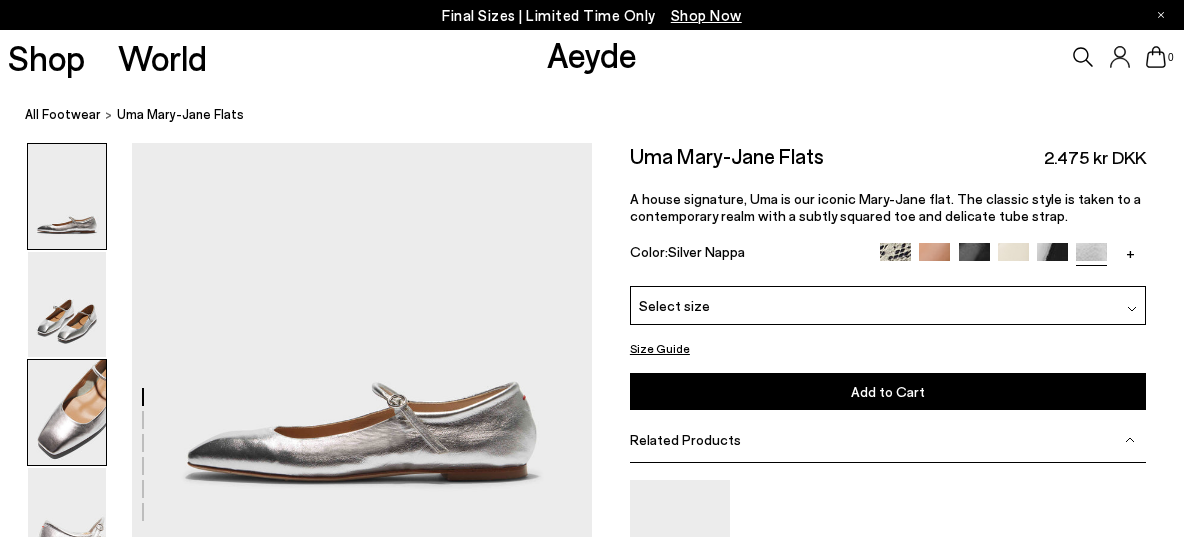 click at bounding box center [67, 412] 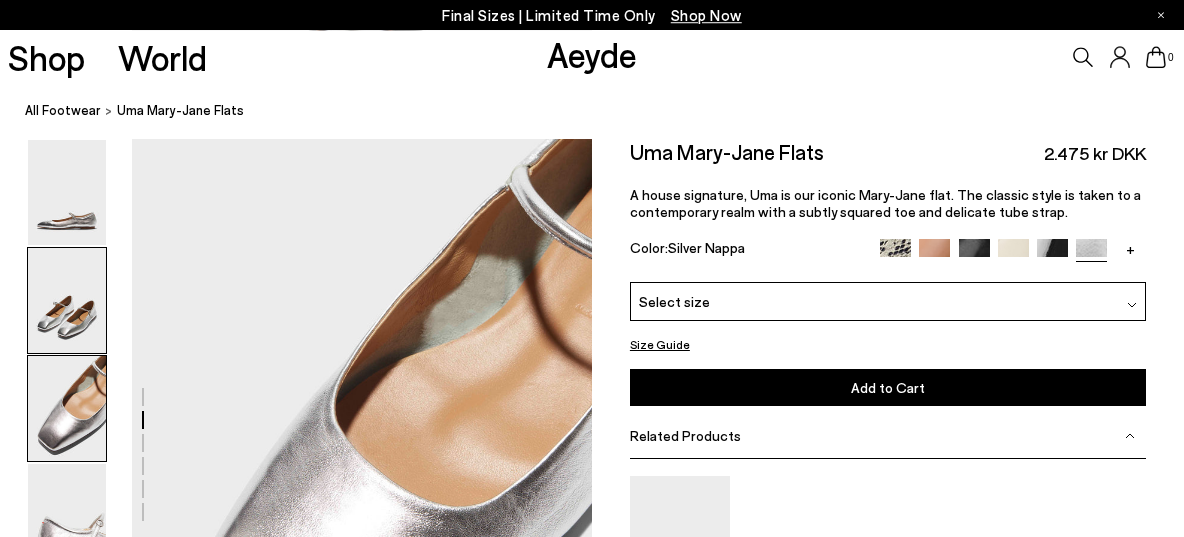 scroll, scrollTop: 1025, scrollLeft: 0, axis: vertical 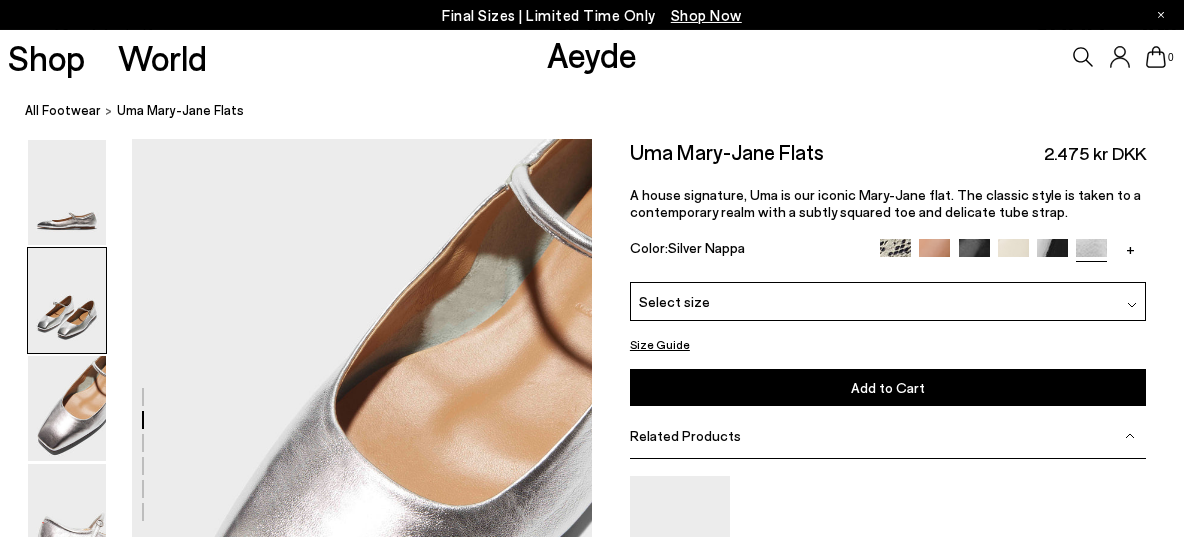 click at bounding box center (67, 300) 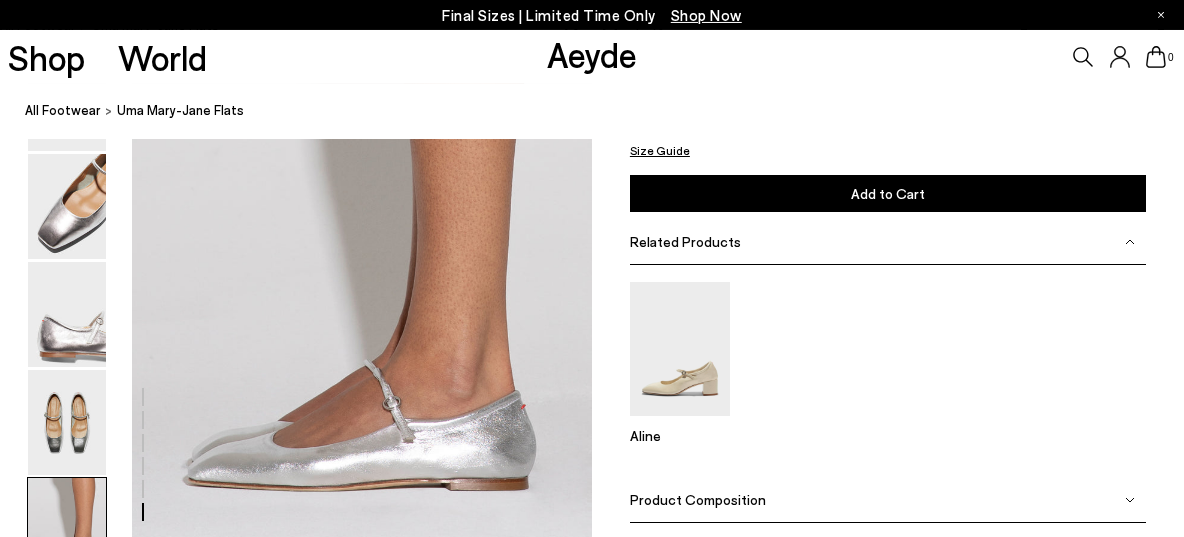 scroll, scrollTop: 3038, scrollLeft: 0, axis: vertical 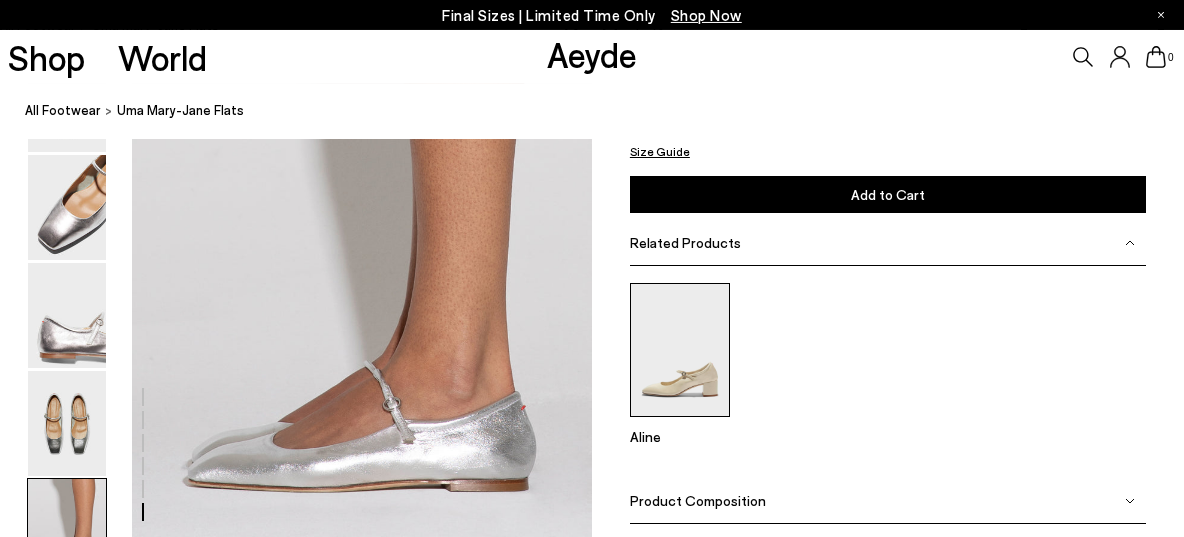 click at bounding box center (680, 349) 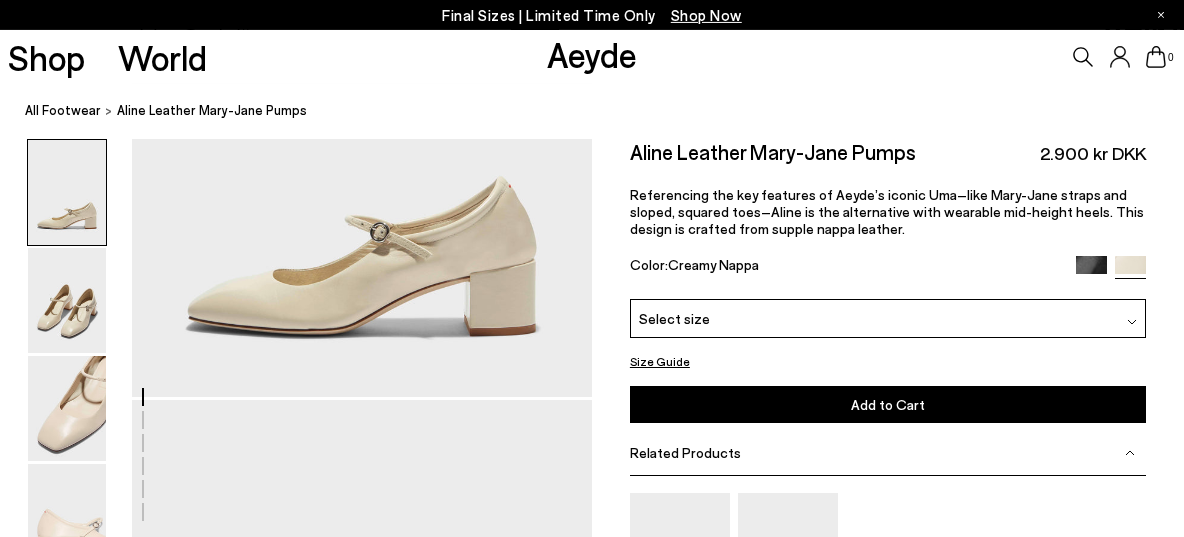 scroll, scrollTop: 145, scrollLeft: 0, axis: vertical 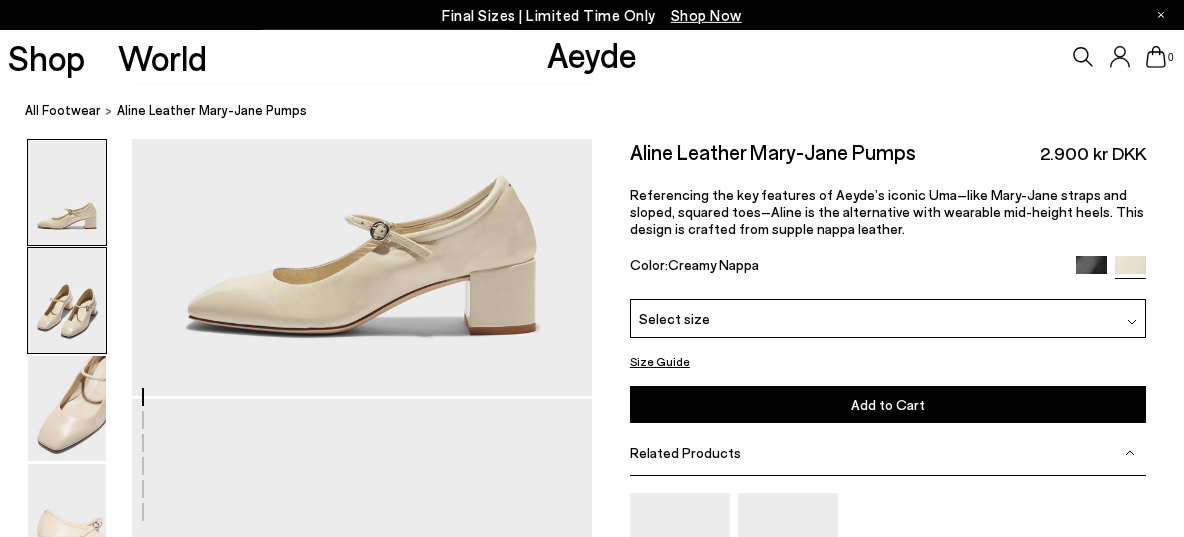 click at bounding box center [67, 300] 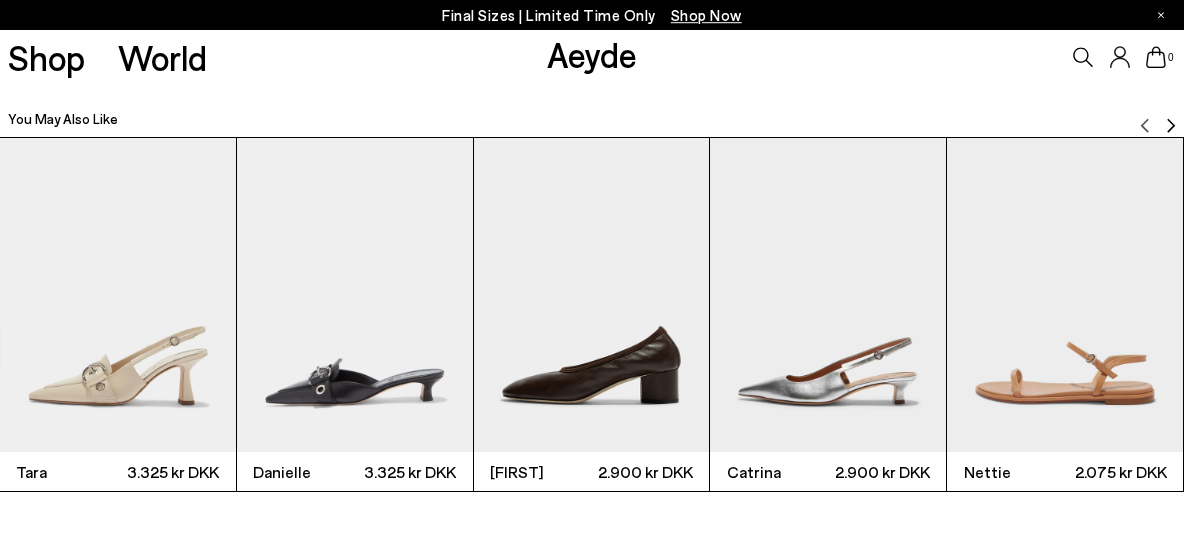 scroll, scrollTop: 3630, scrollLeft: 0, axis: vertical 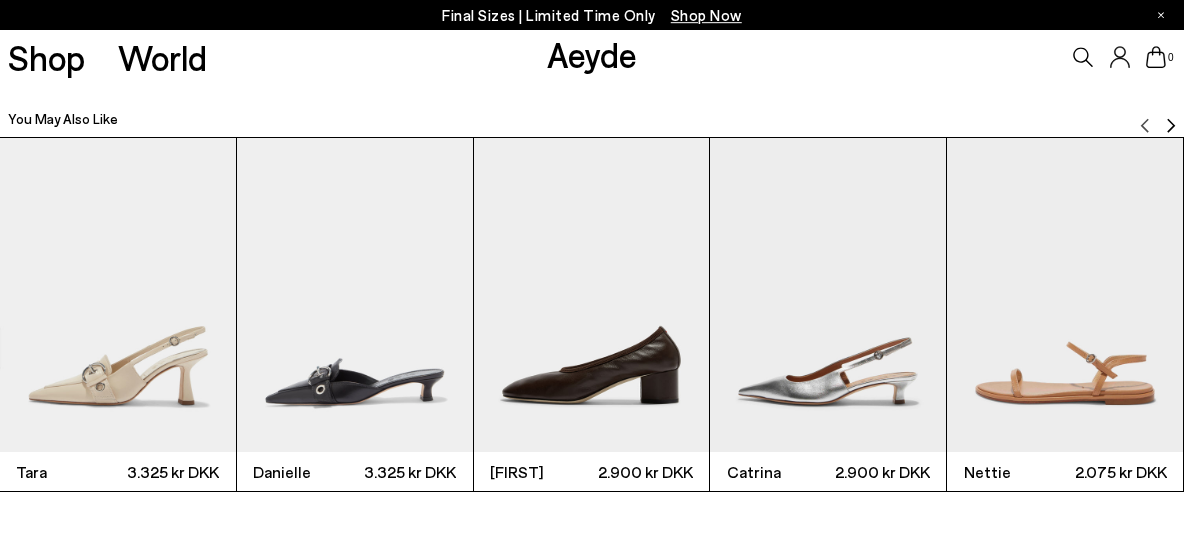 click at bounding box center [1065, 295] 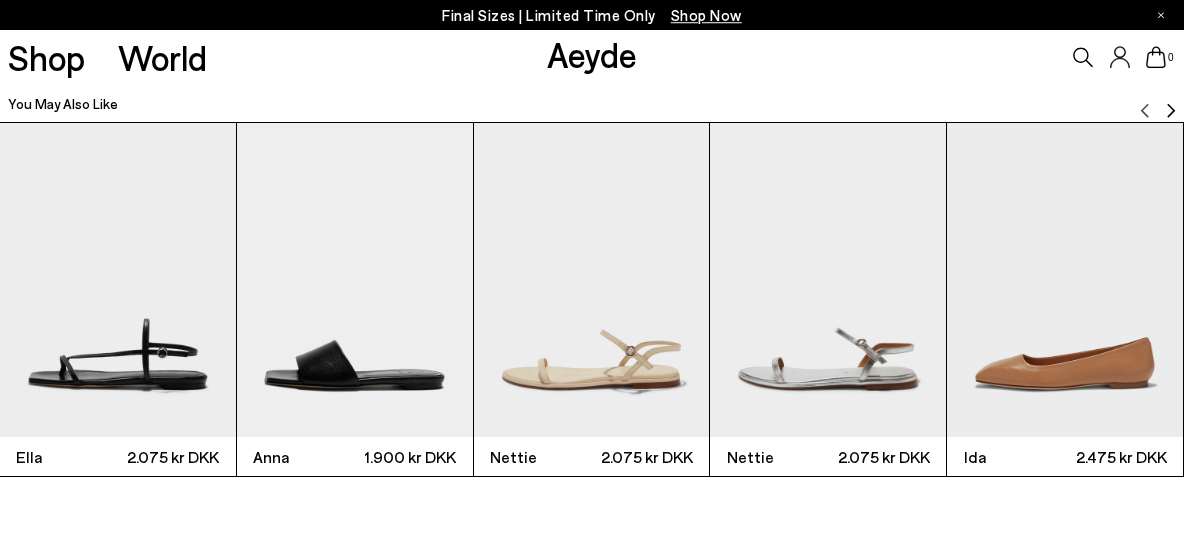 scroll, scrollTop: 3653, scrollLeft: 0, axis: vertical 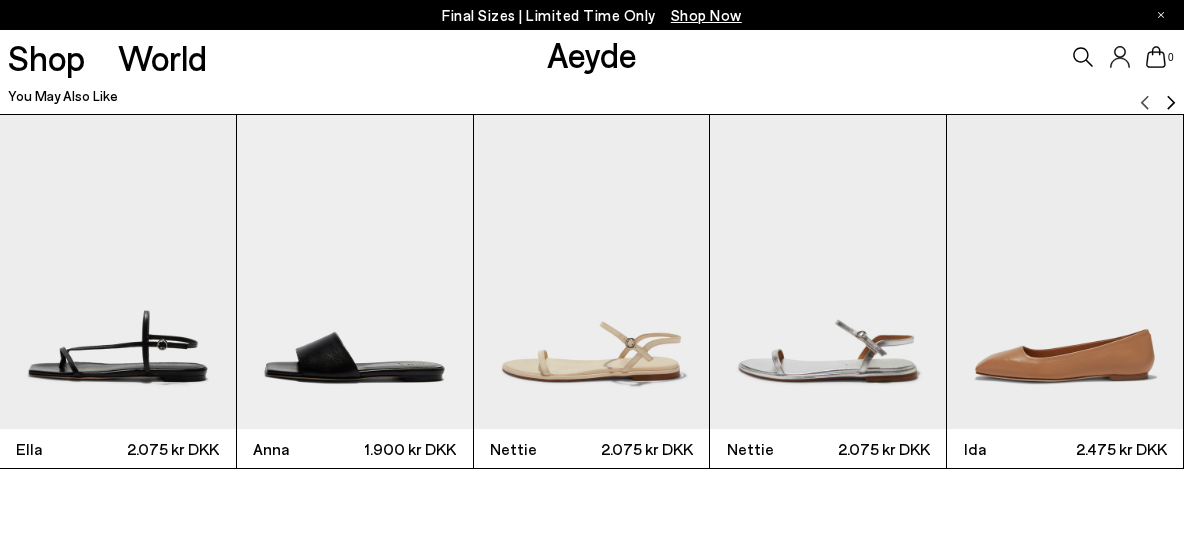 click at bounding box center (118, 272) 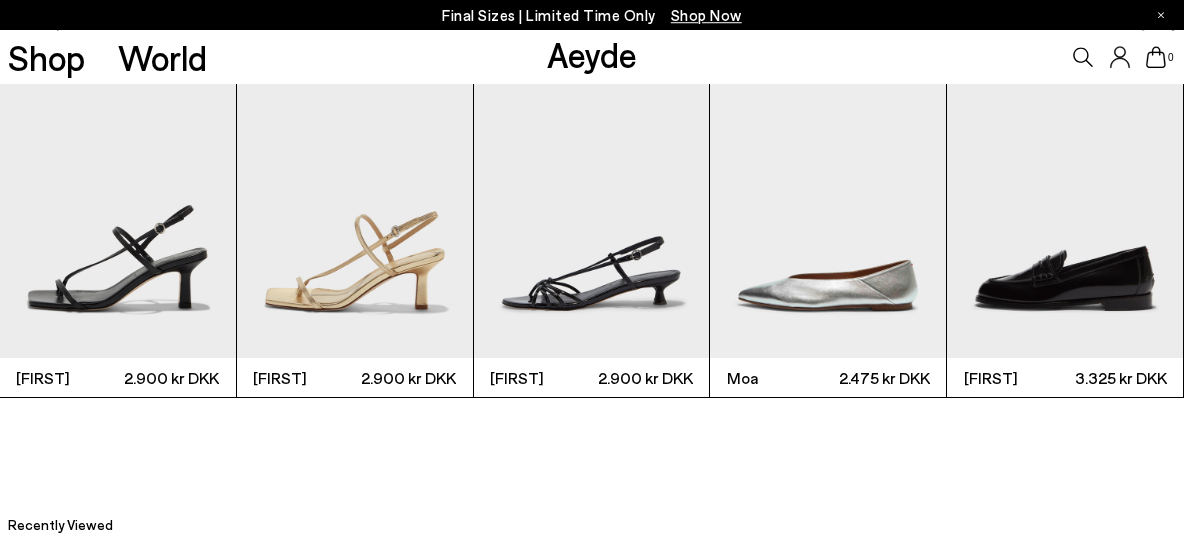 scroll, scrollTop: 3724, scrollLeft: 0, axis: vertical 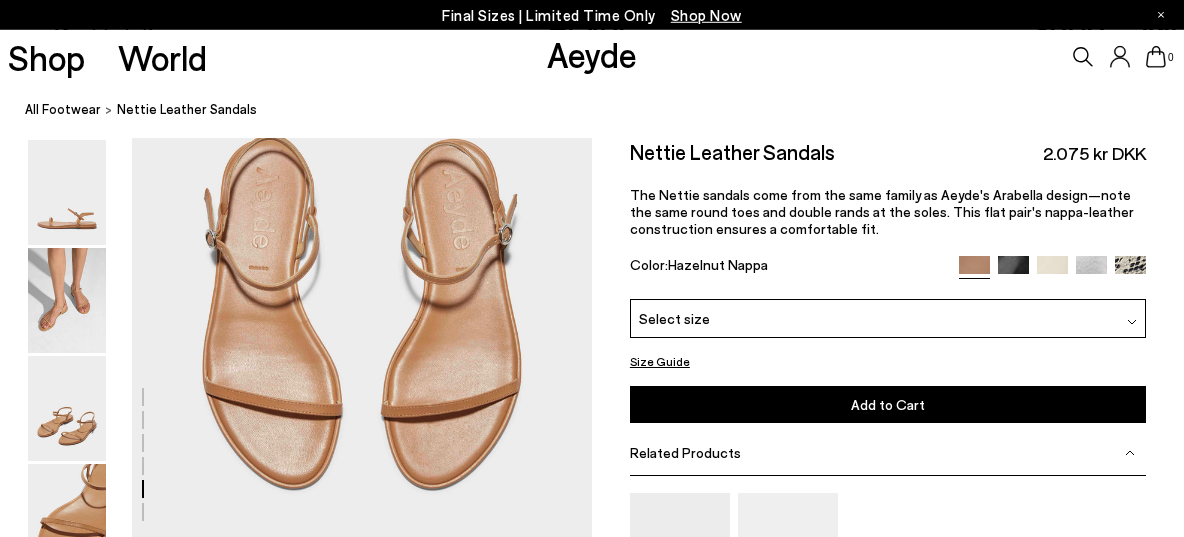click 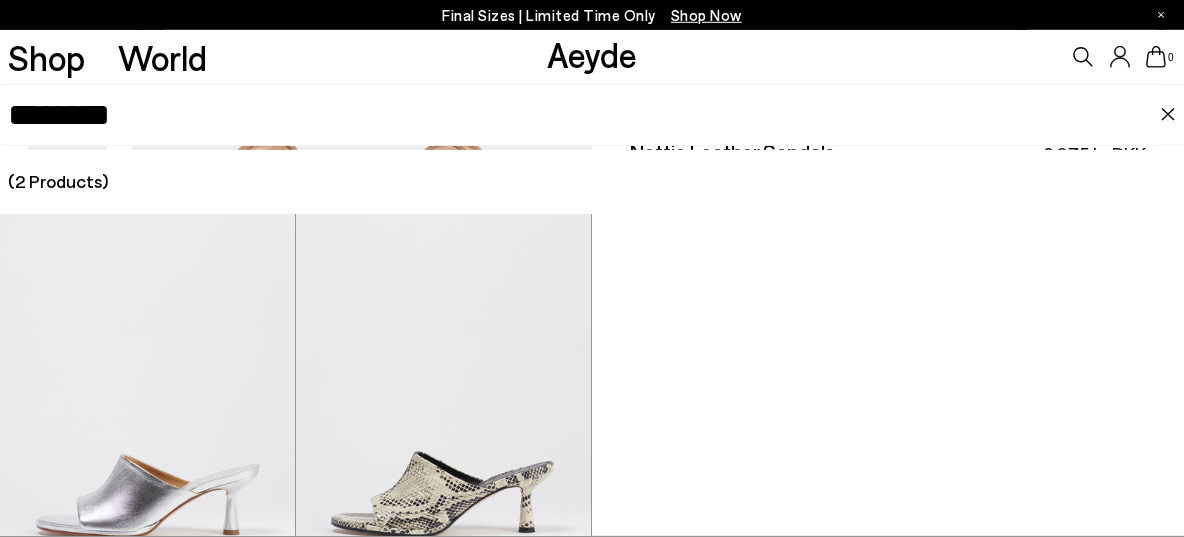 type on "********" 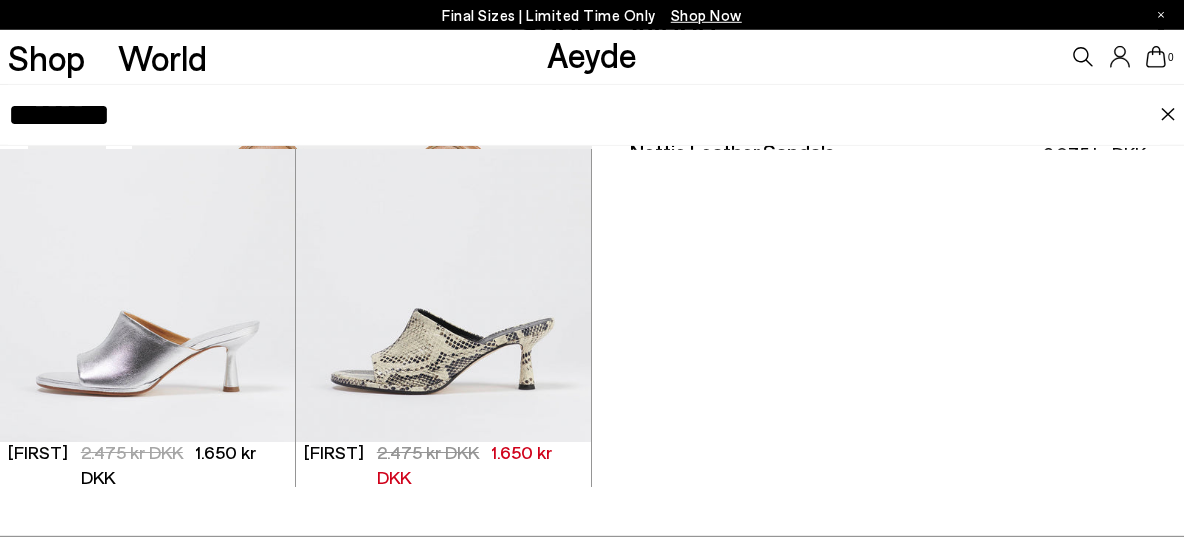 scroll, scrollTop: 0, scrollLeft: 0, axis: both 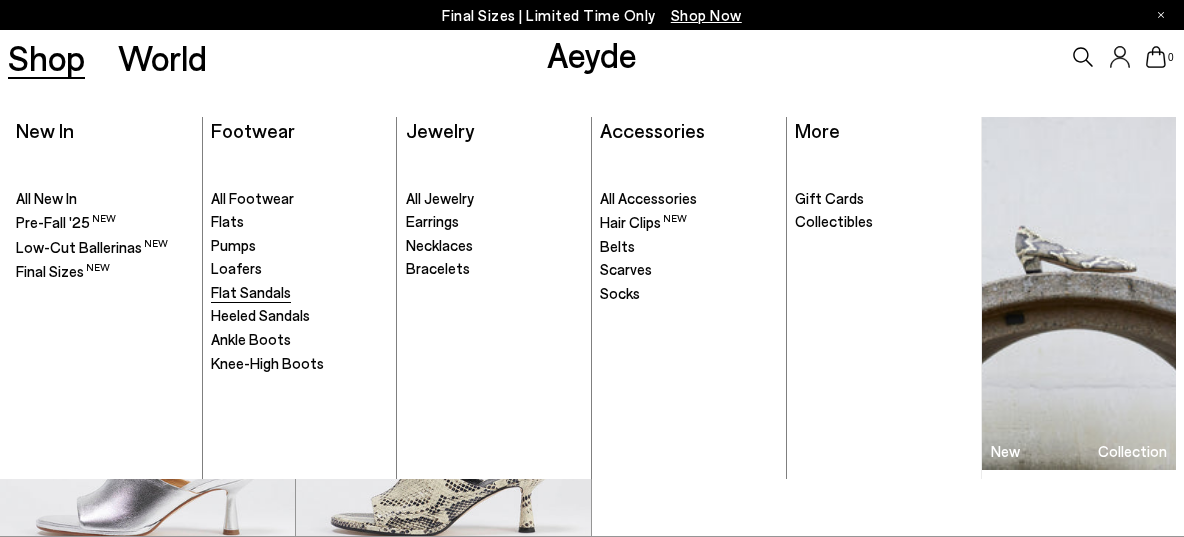 click on "Flat Sandals" at bounding box center [251, 292] 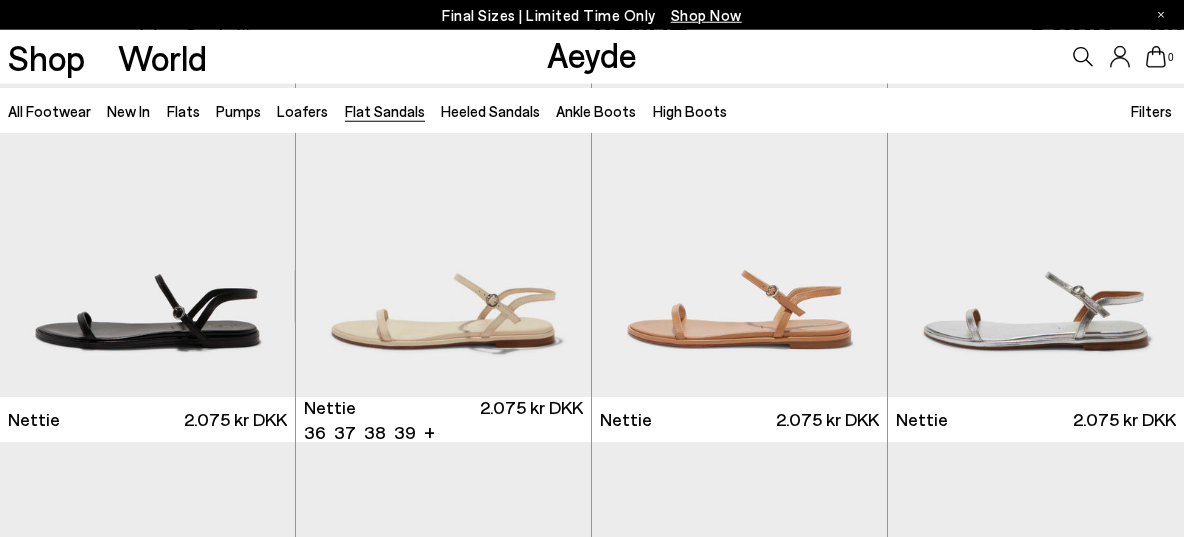 scroll, scrollTop: 103, scrollLeft: 0, axis: vertical 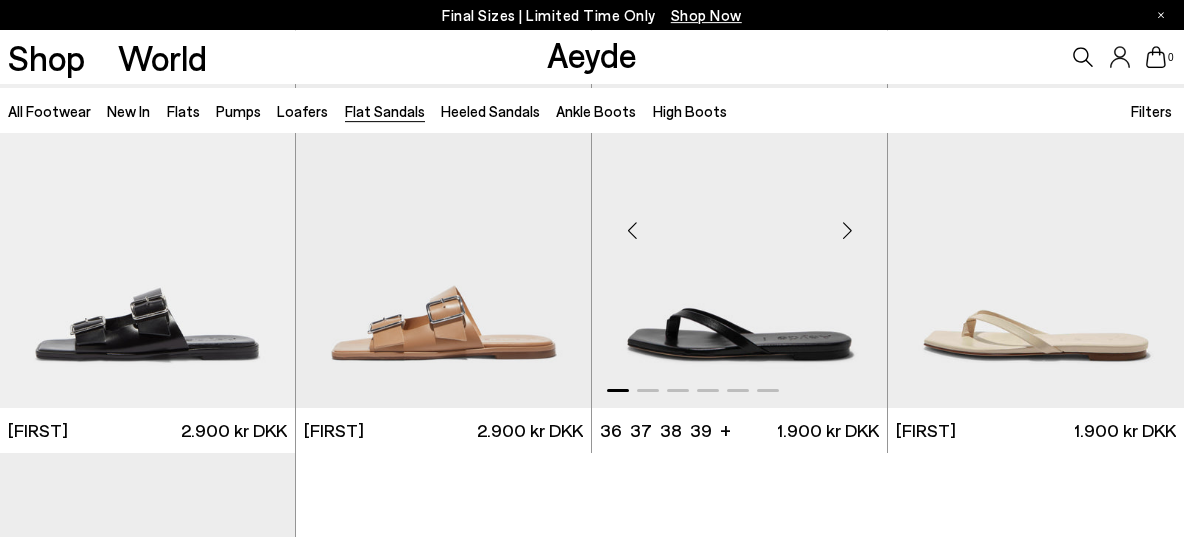 click at bounding box center [847, 231] 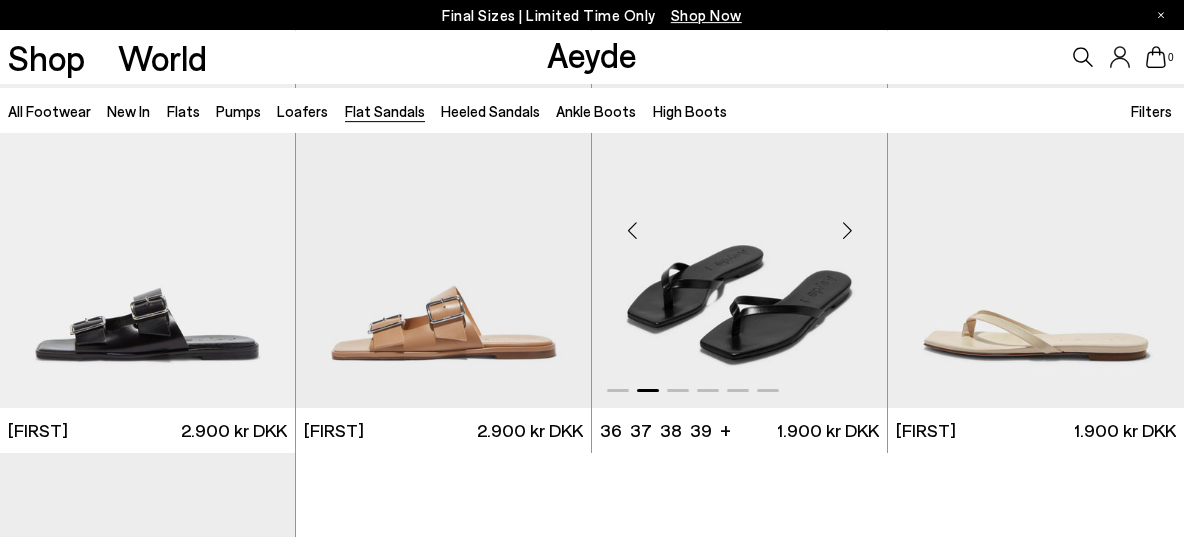 click at bounding box center (847, 231) 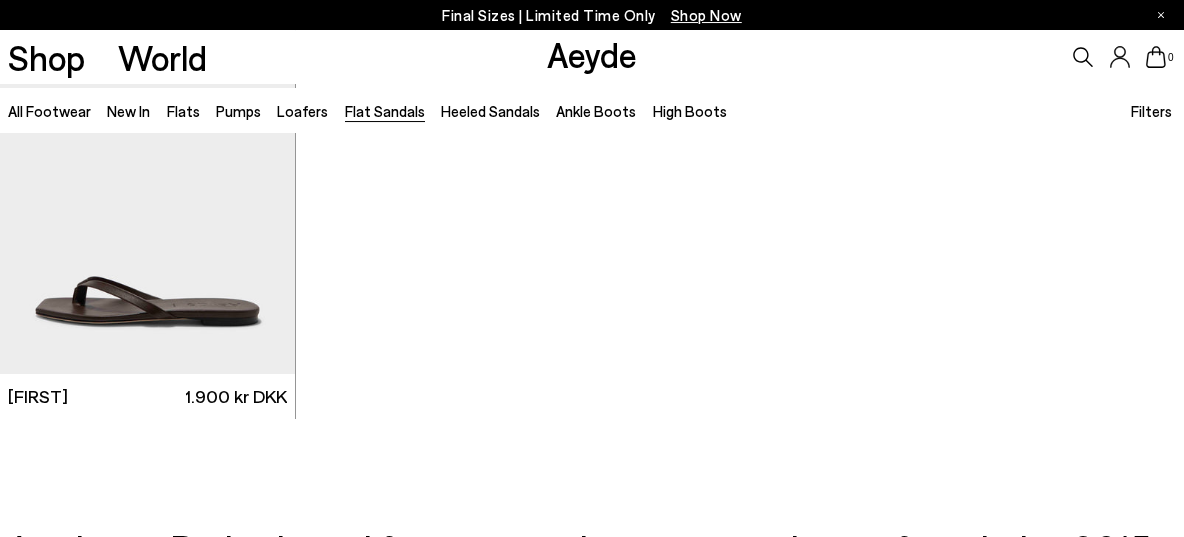 scroll, scrollTop: 2630, scrollLeft: 0, axis: vertical 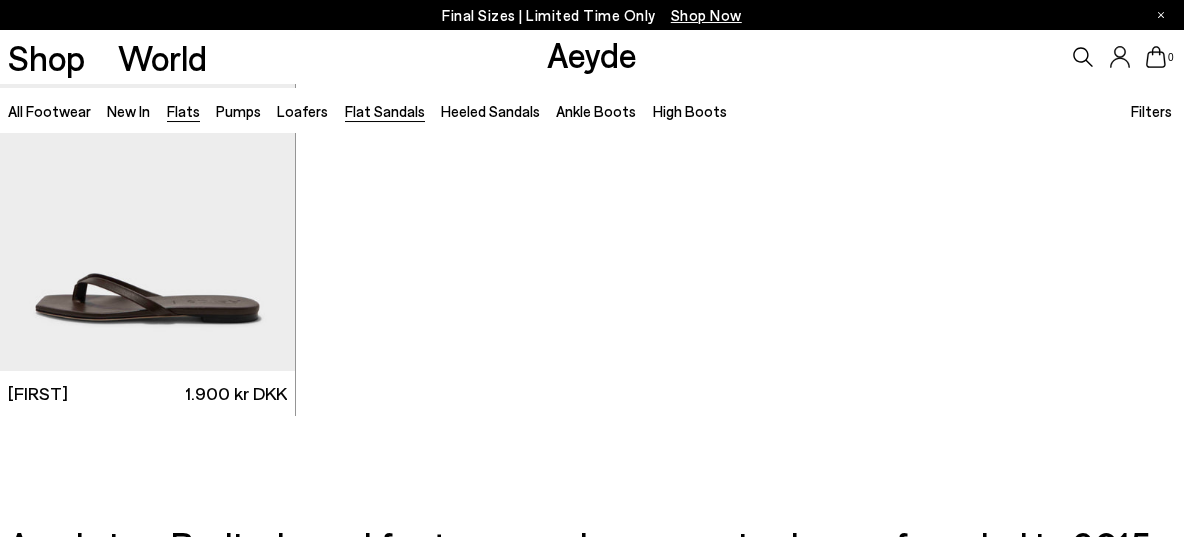 click on "Flats" at bounding box center [183, 111] 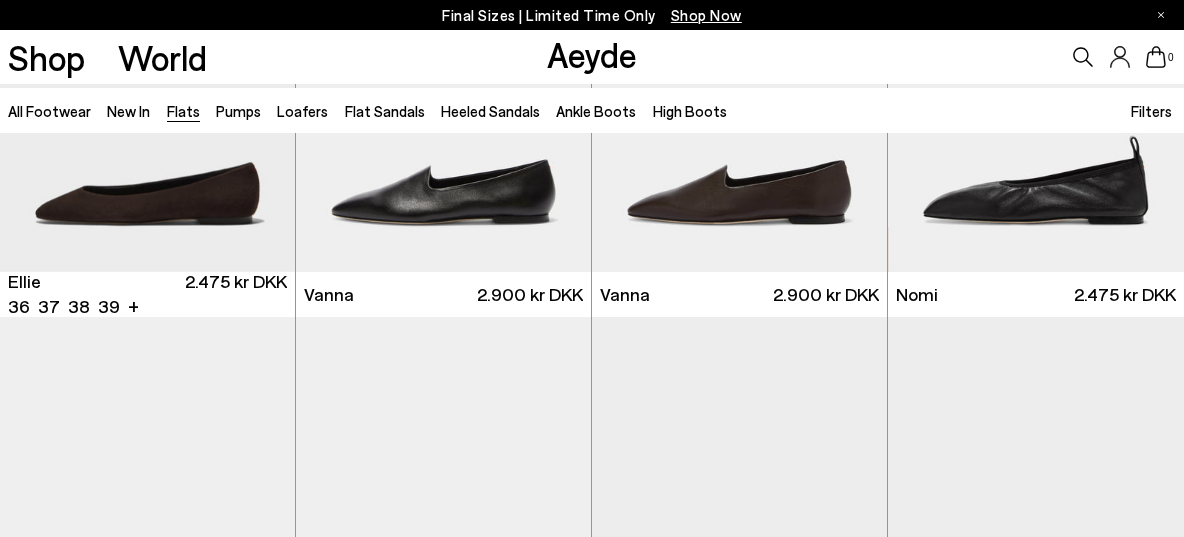 scroll, scrollTop: 1006, scrollLeft: 0, axis: vertical 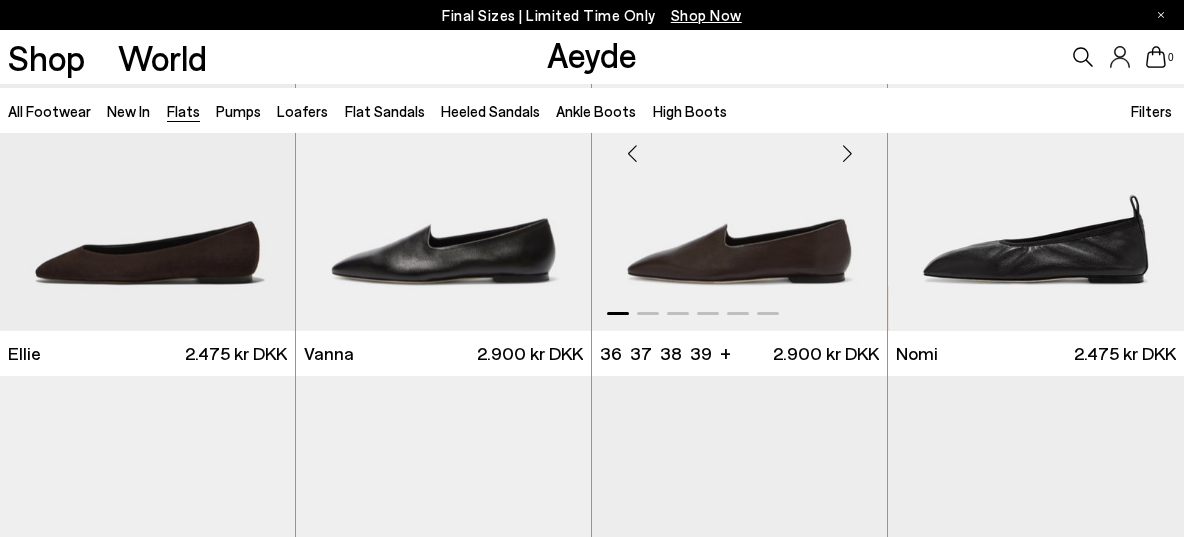 click at bounding box center [847, 153] 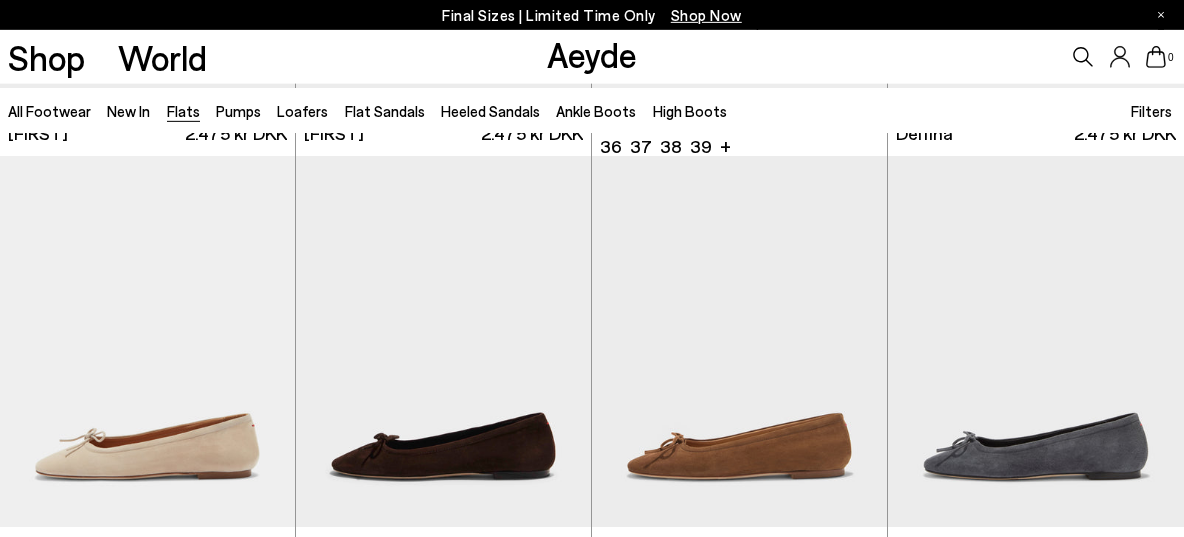 scroll, scrollTop: 2900, scrollLeft: 0, axis: vertical 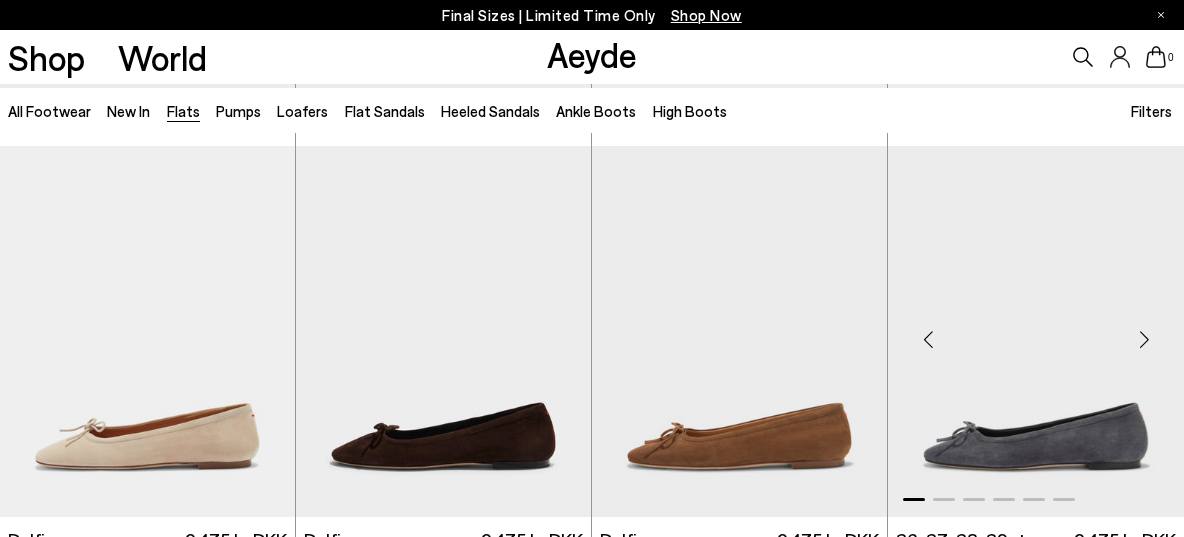 click at bounding box center [1144, 340] 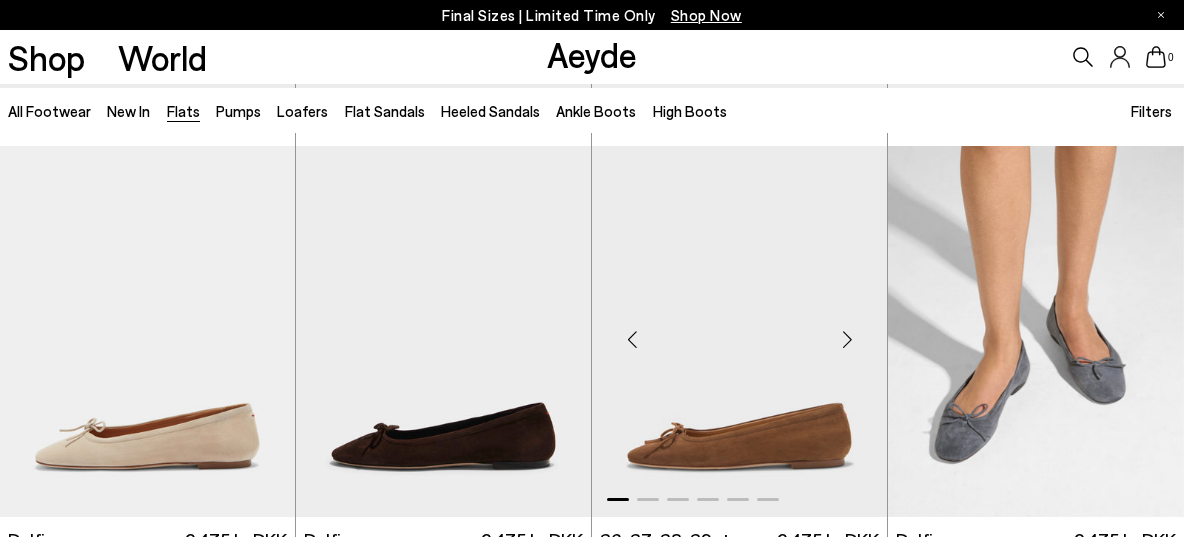 click at bounding box center [847, 340] 